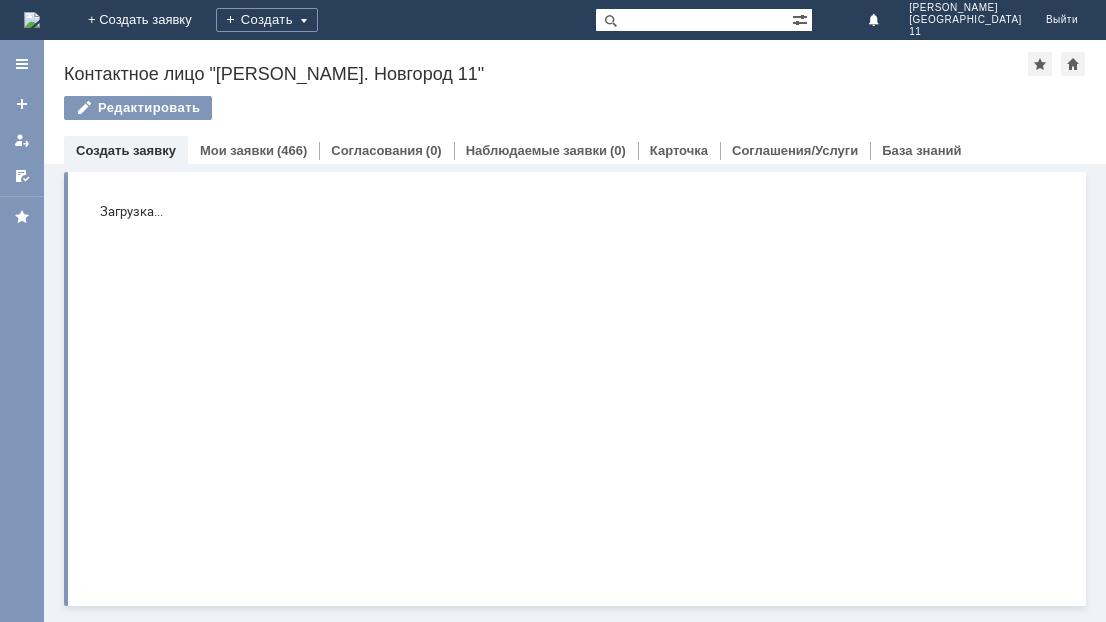 scroll, scrollTop: 0, scrollLeft: 0, axis: both 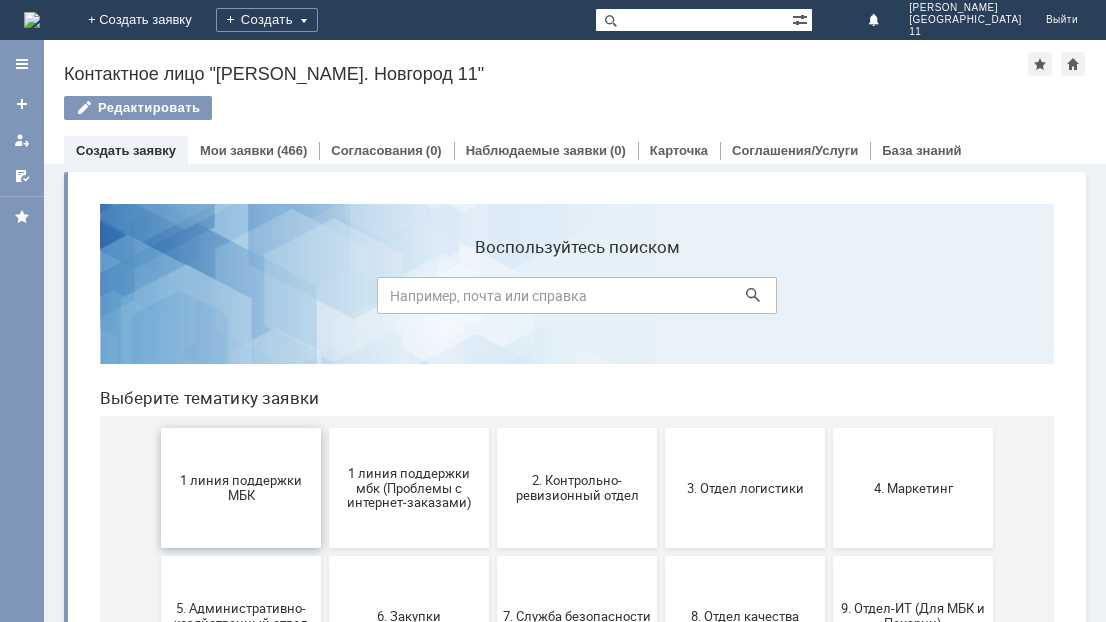 click on "1 линия поддержки МБК" at bounding box center [241, 488] 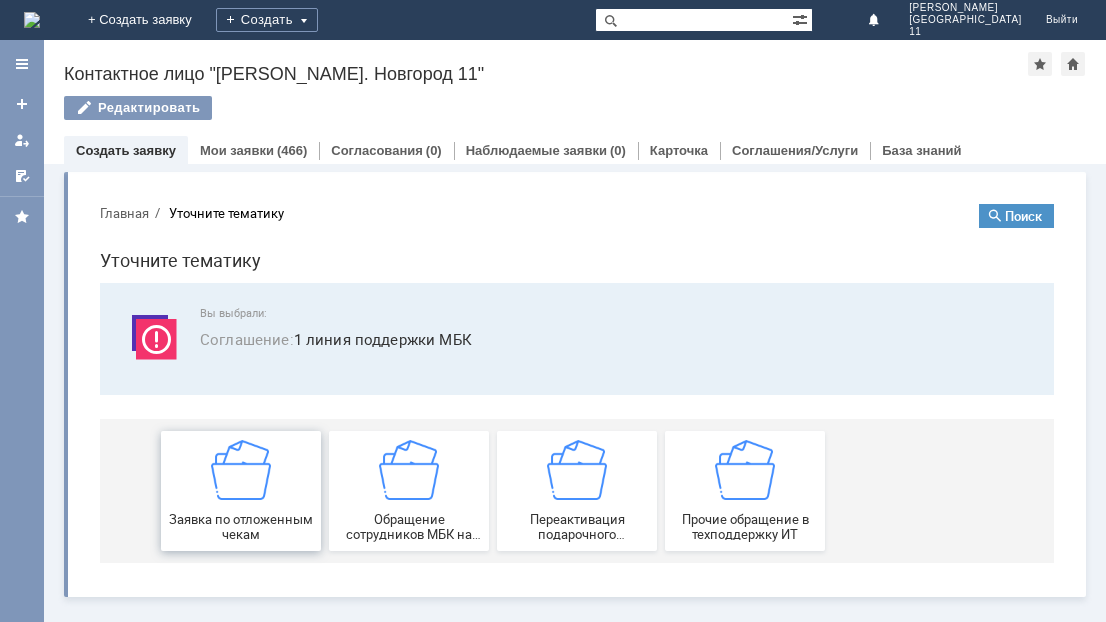 click at bounding box center [241, 470] 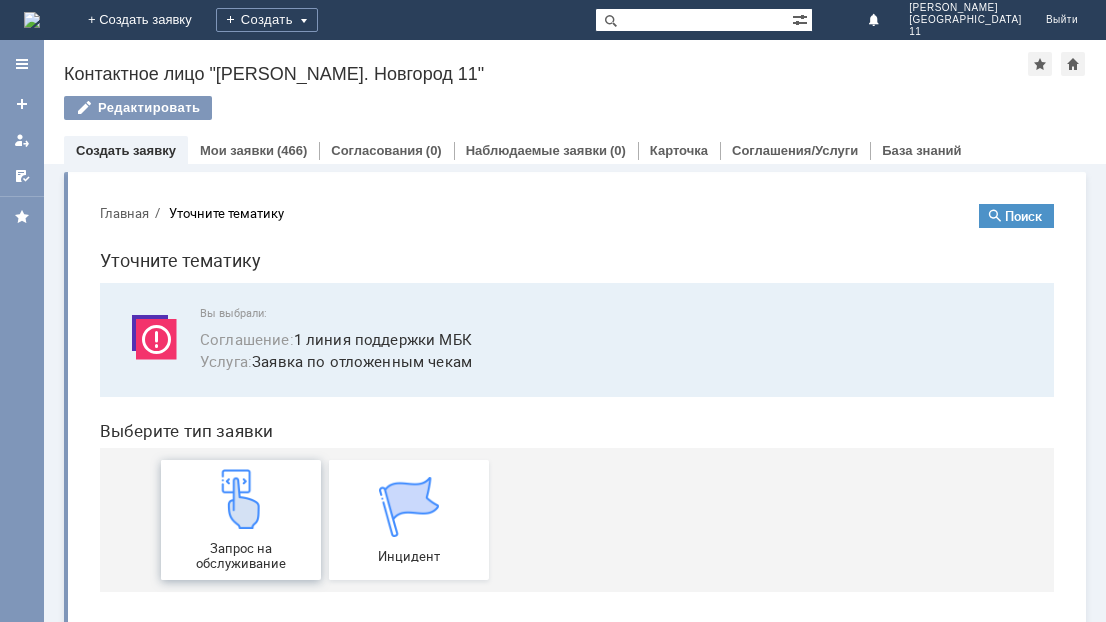 click at bounding box center [241, 499] 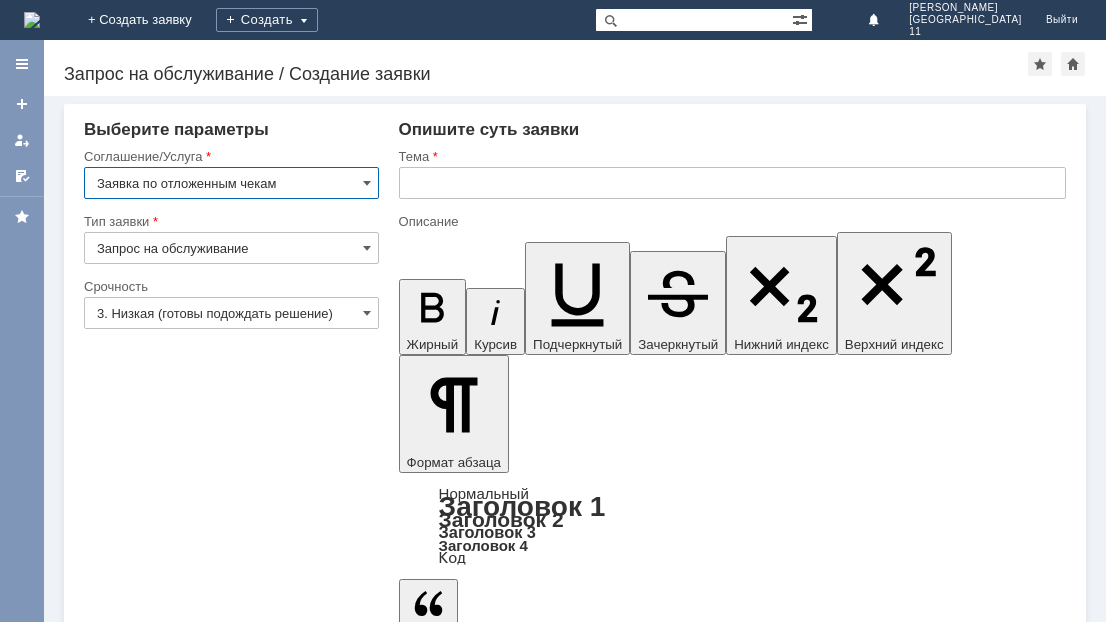 scroll, scrollTop: 0, scrollLeft: 0, axis: both 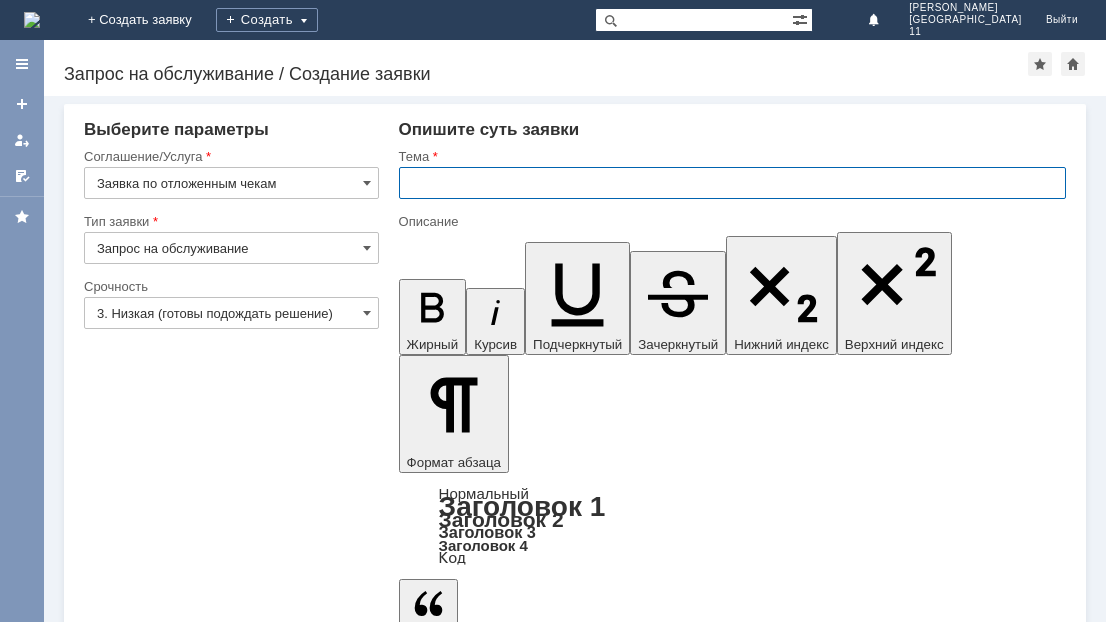 click at bounding box center (732, 183) 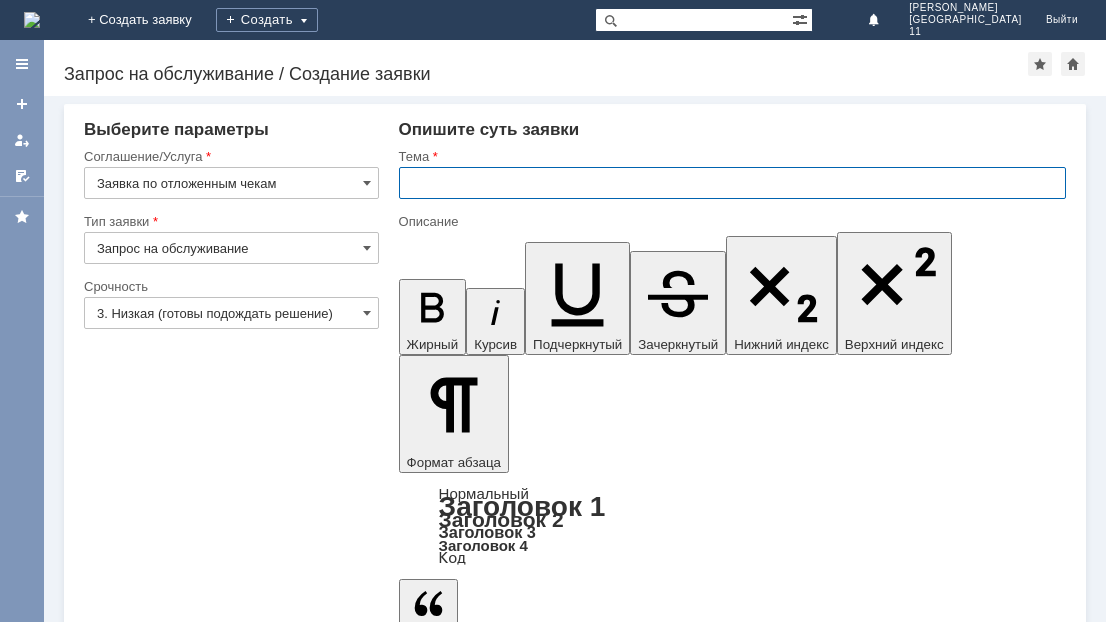 type on "G" 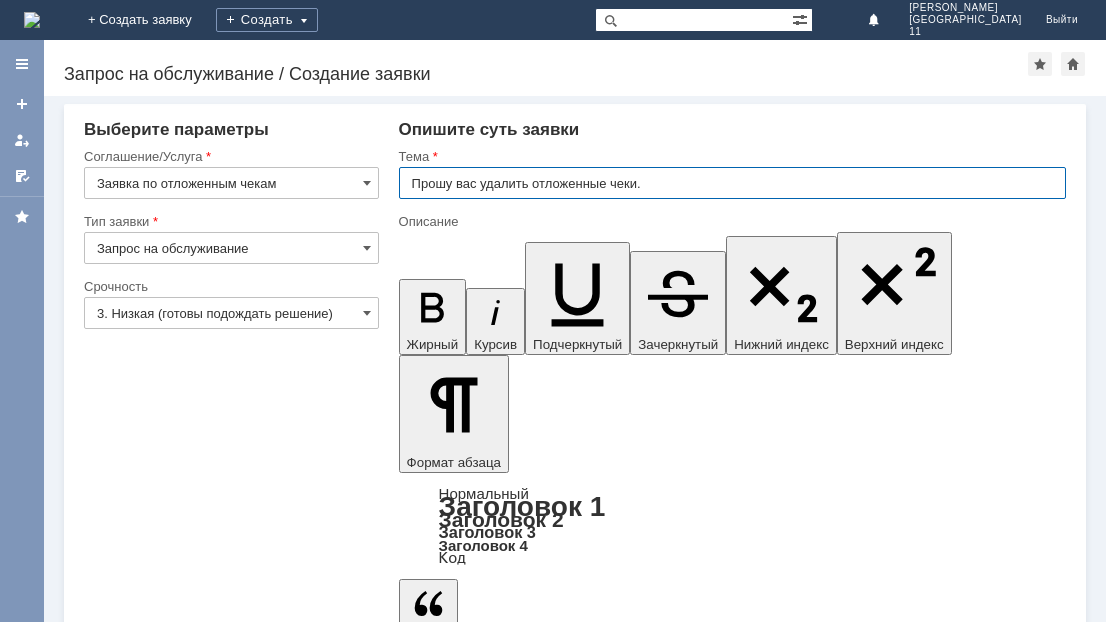 drag, startPoint x: 414, startPoint y: 183, endPoint x: 649, endPoint y: 188, distance: 235.05319 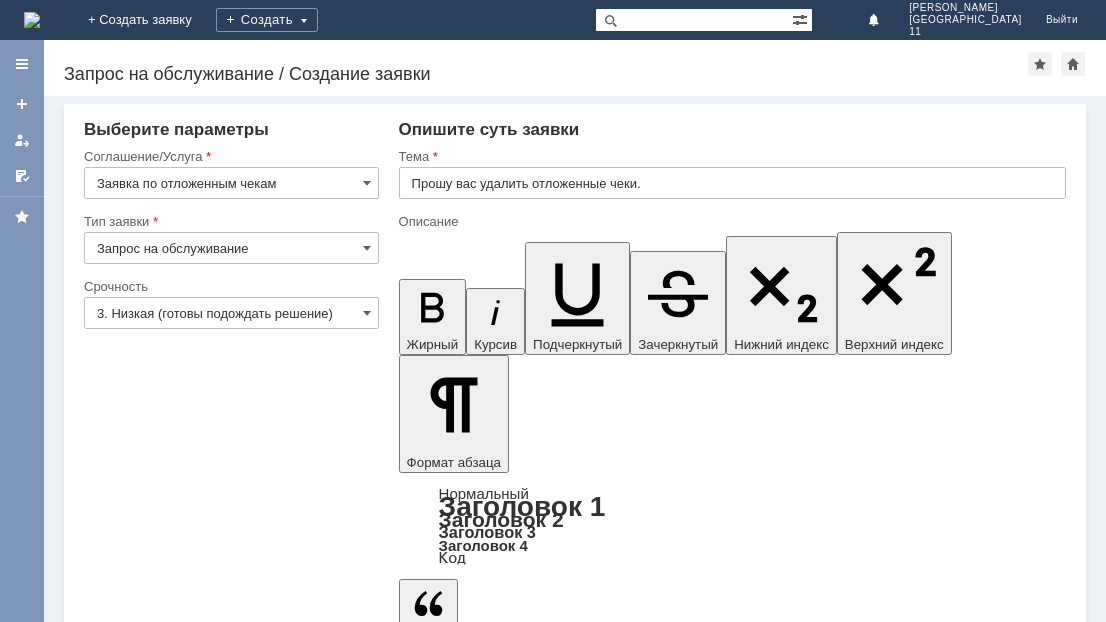 click at bounding box center [561, 4962] 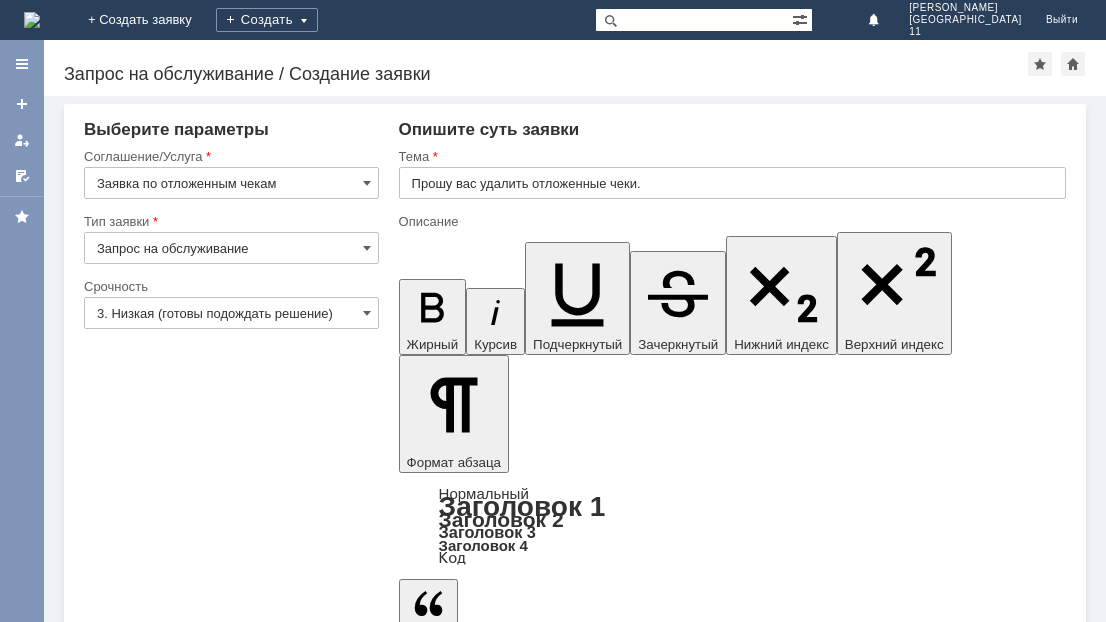 type 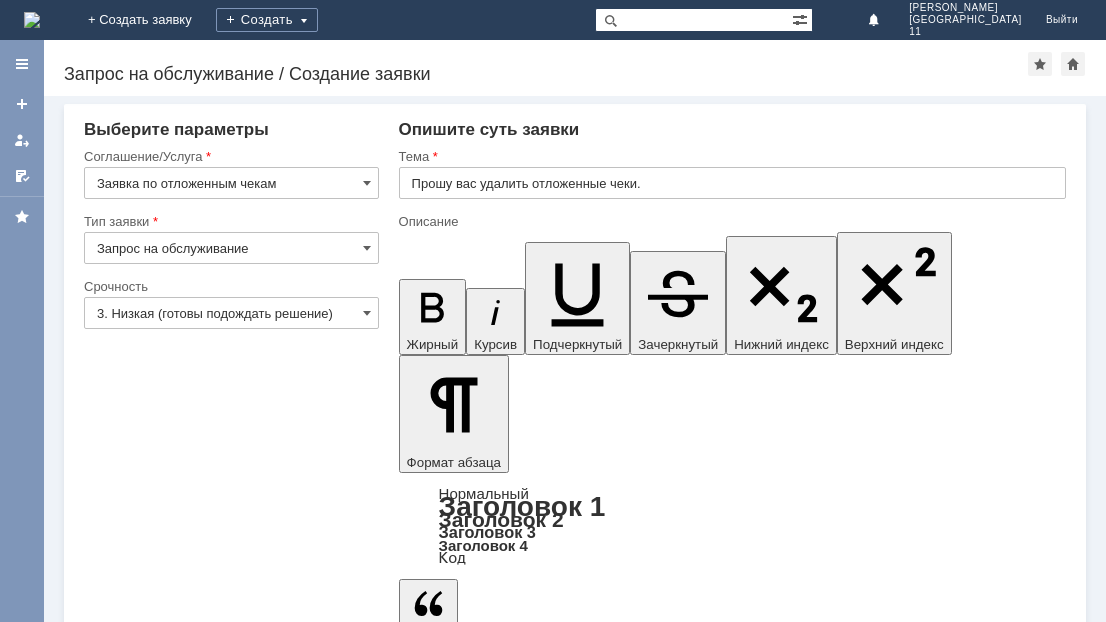 scroll, scrollTop: 523, scrollLeft: 3, axis: both 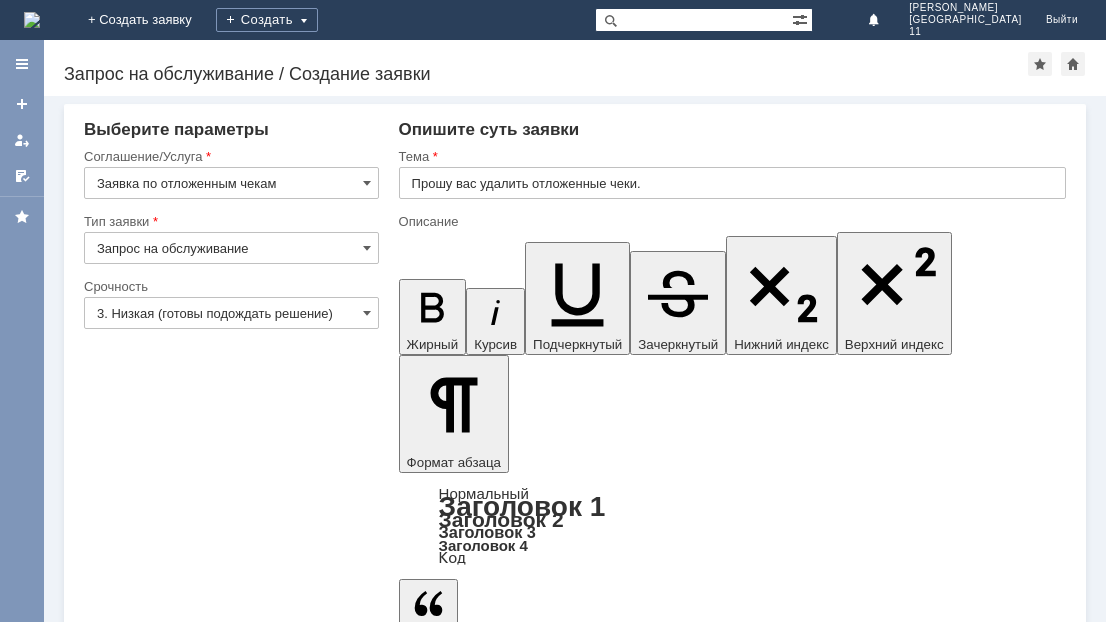 click on "Добавить файл" at bounding box center [475, 5065] 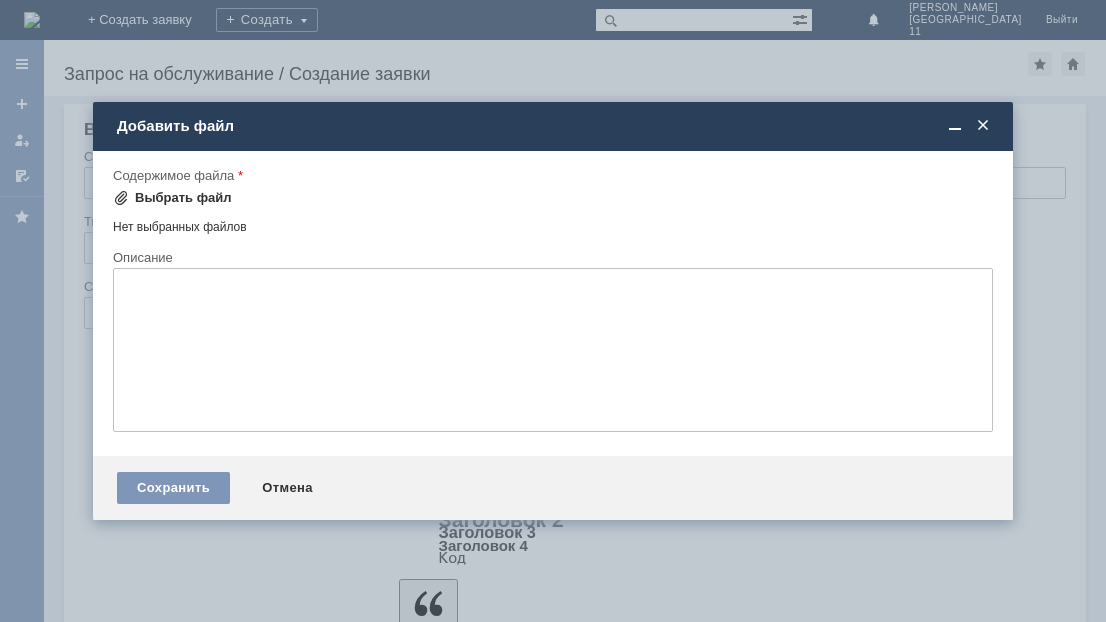 click on "Выбрать файл" at bounding box center (183, 198) 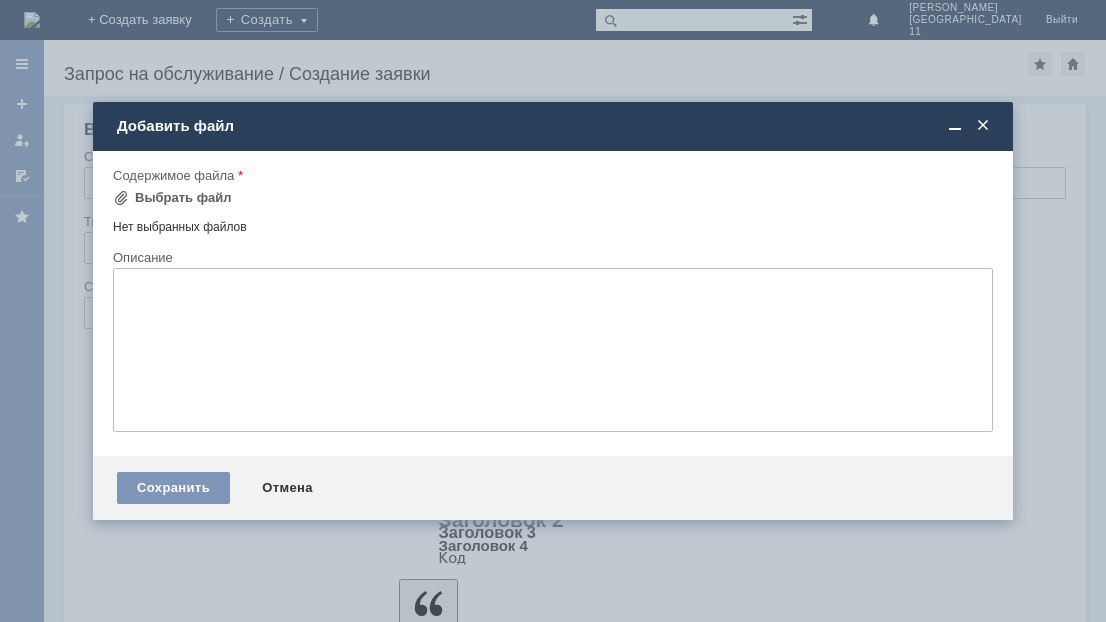 scroll, scrollTop: 0, scrollLeft: 0, axis: both 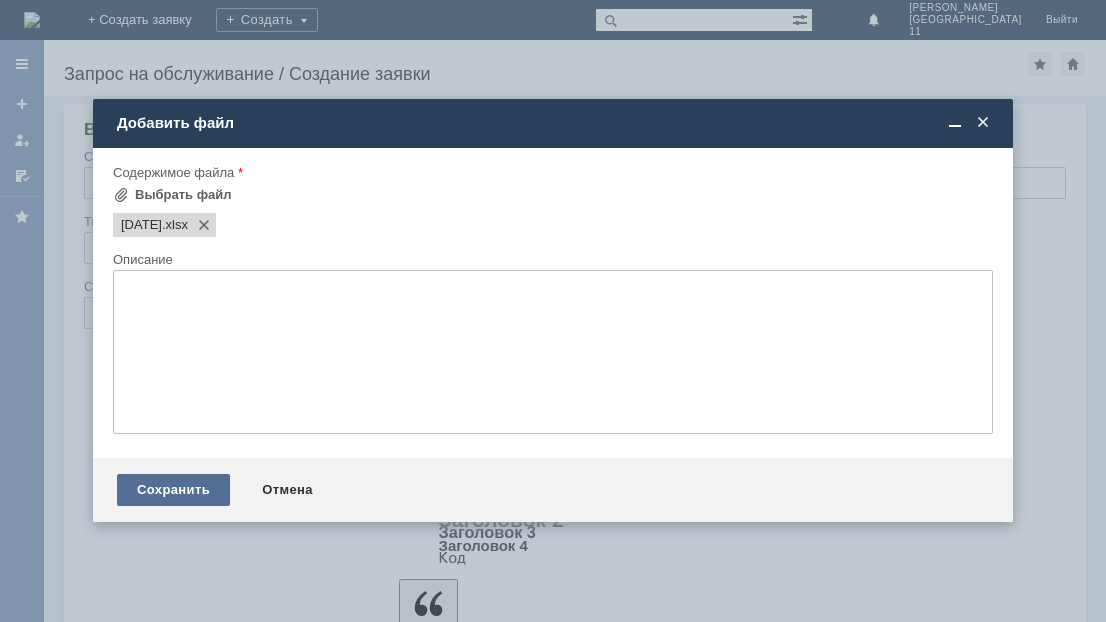 click on "Сохранить" at bounding box center [173, 490] 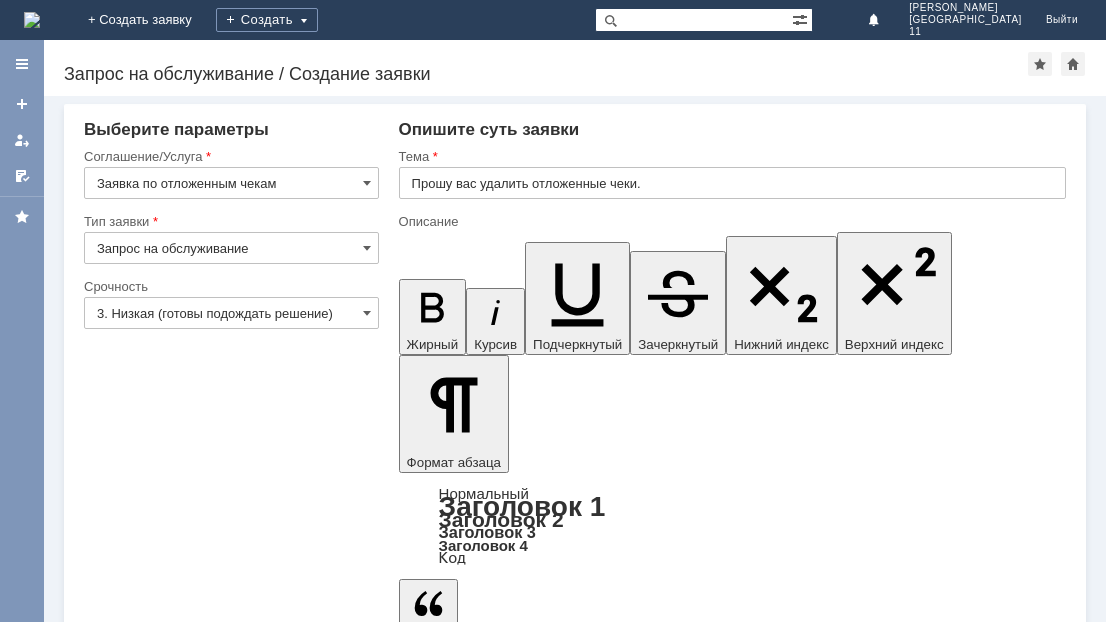 click on "Сохранить" at bounding box center [144, 5195] 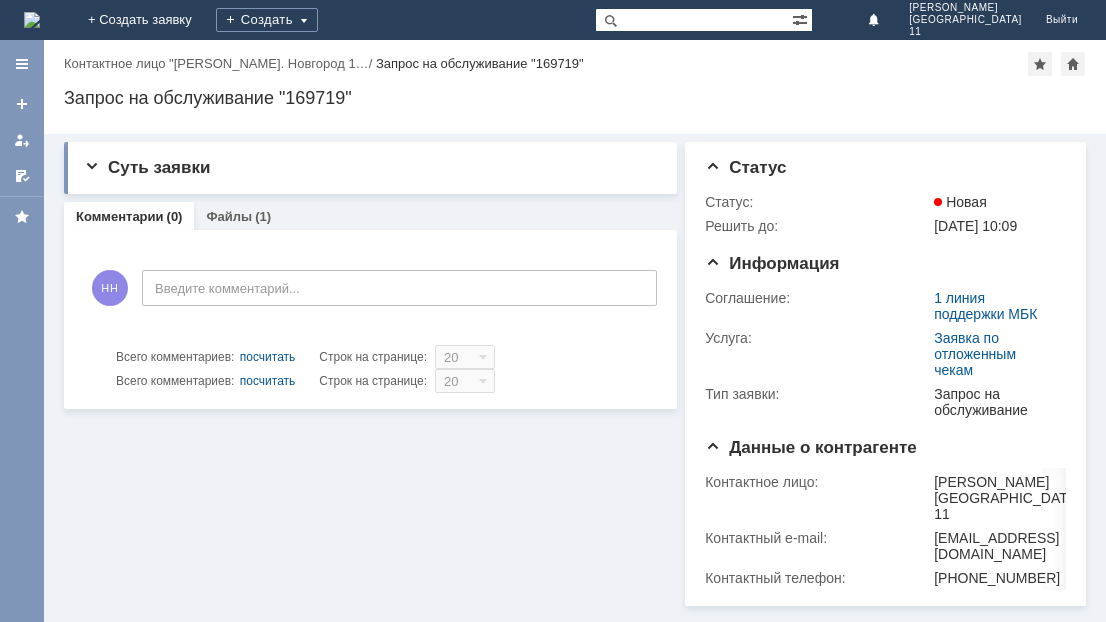 scroll, scrollTop: 0, scrollLeft: 0, axis: both 